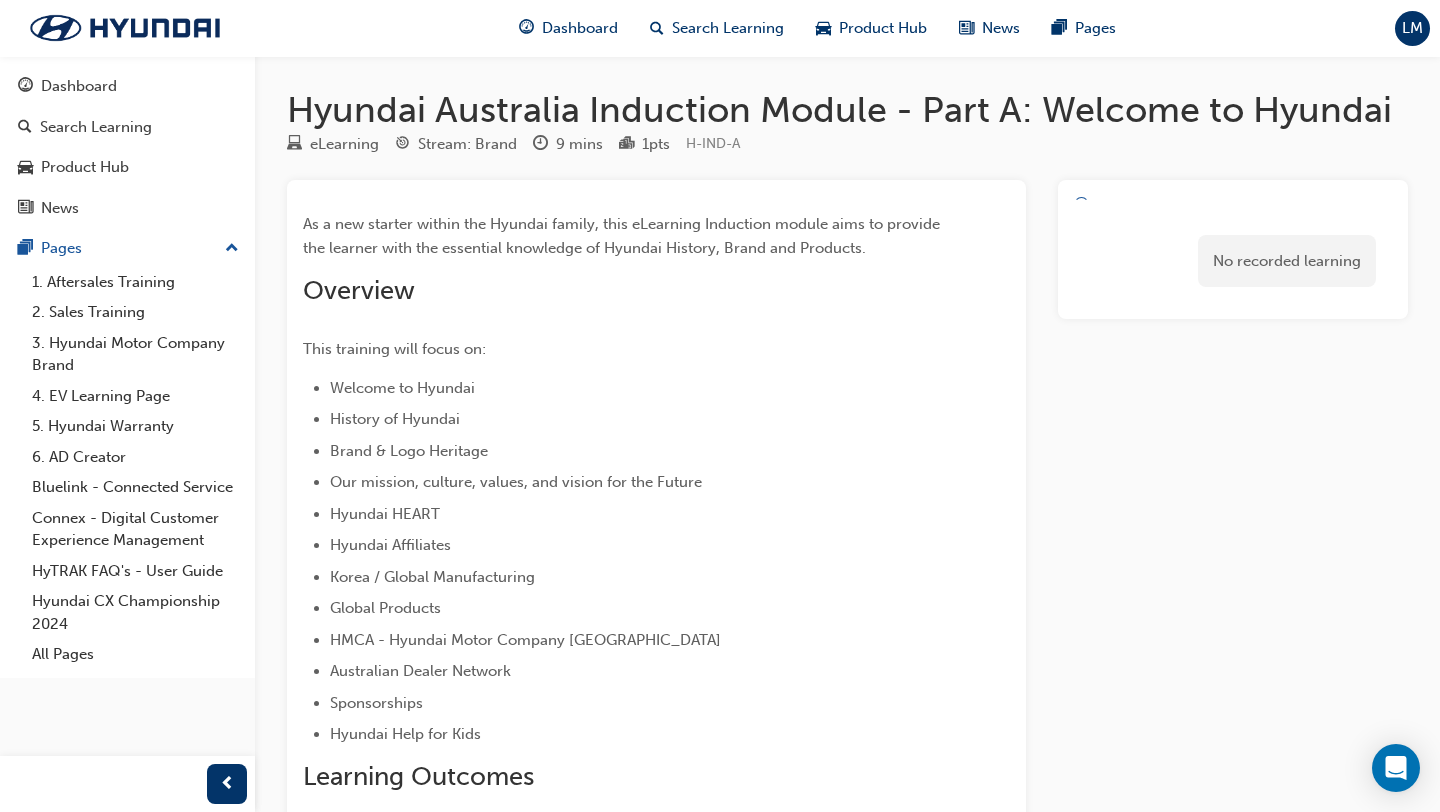 scroll, scrollTop: 0, scrollLeft: 0, axis: both 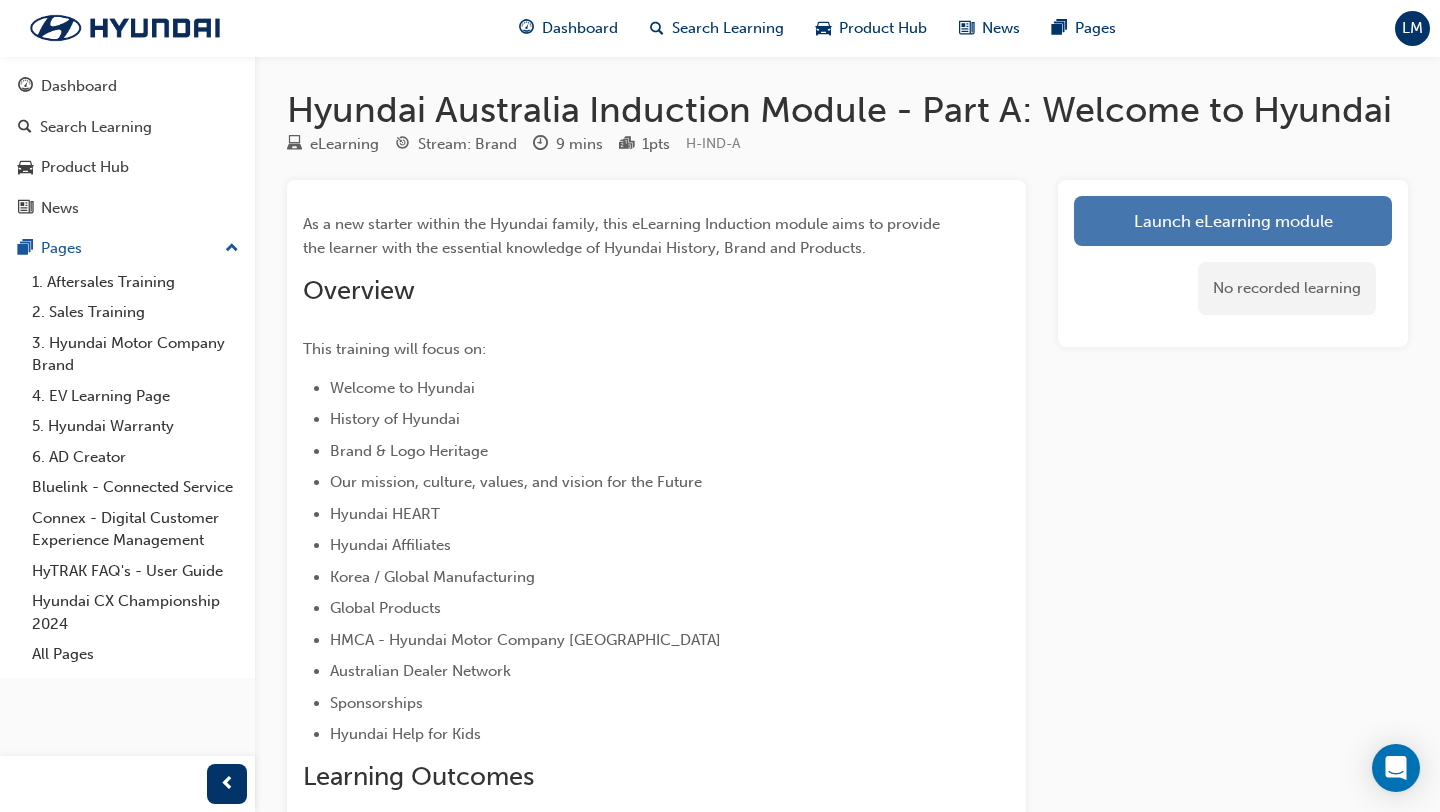 click on "Launch eLearning module" at bounding box center (1233, 221) 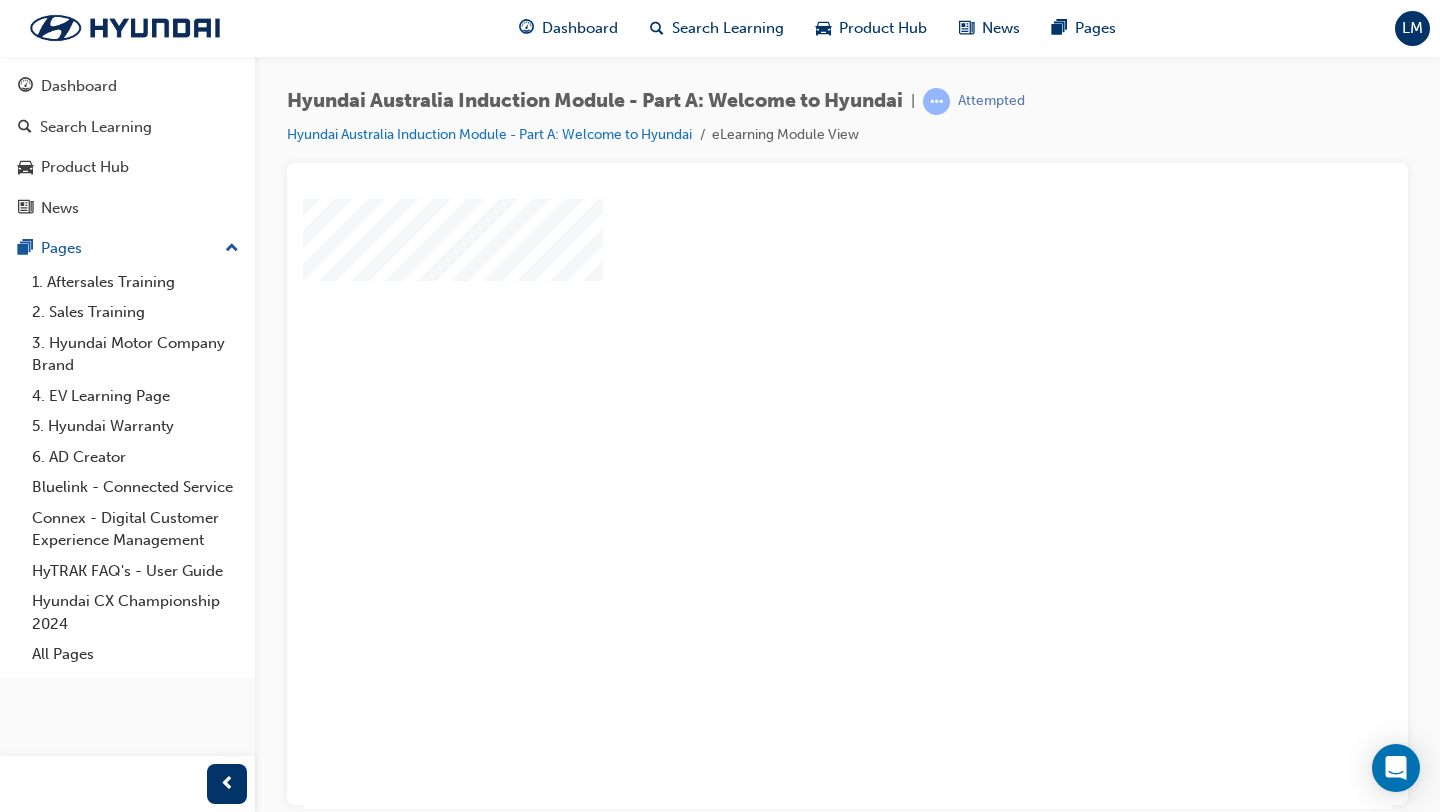 scroll, scrollTop: 140, scrollLeft: 0, axis: vertical 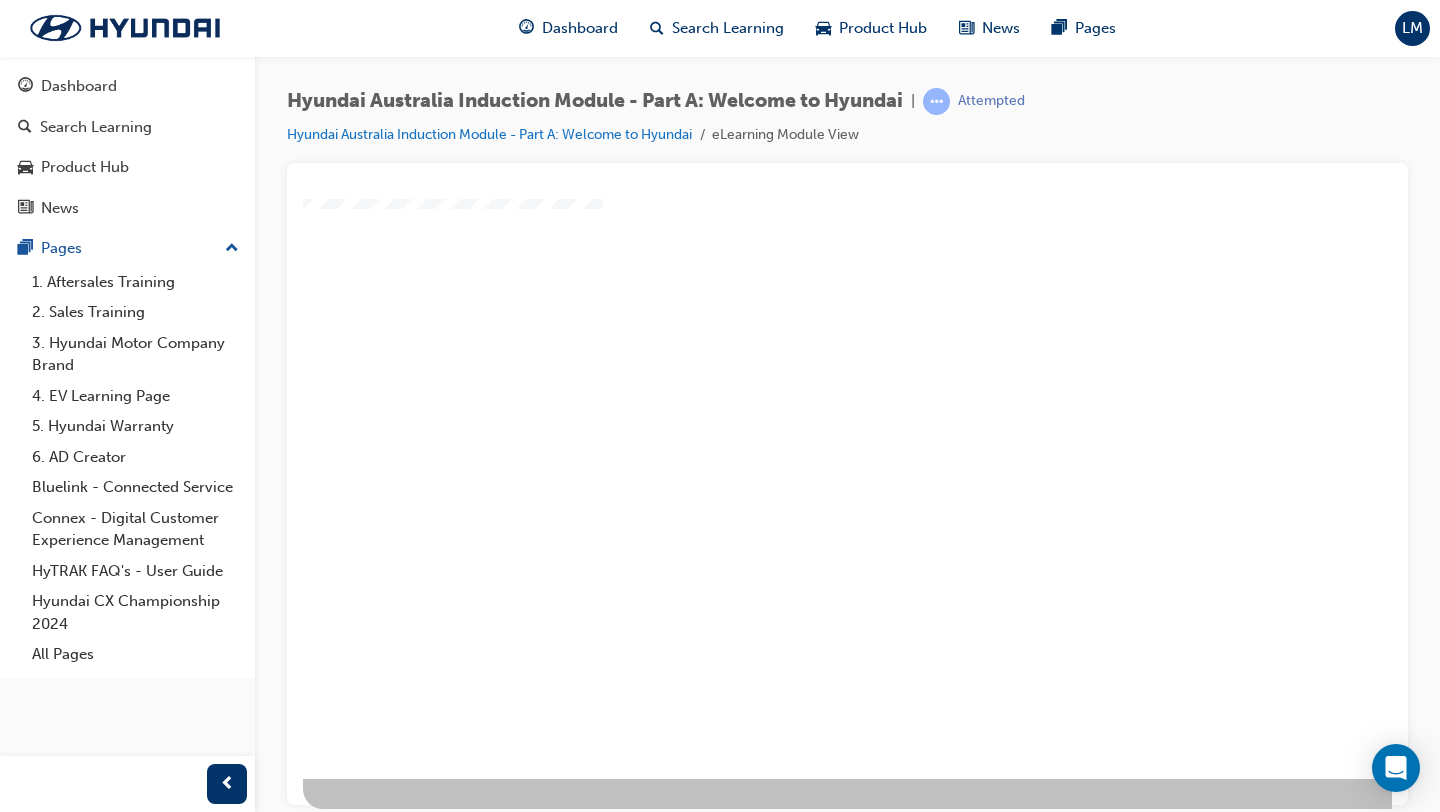 click at bounding box center (790, 305) 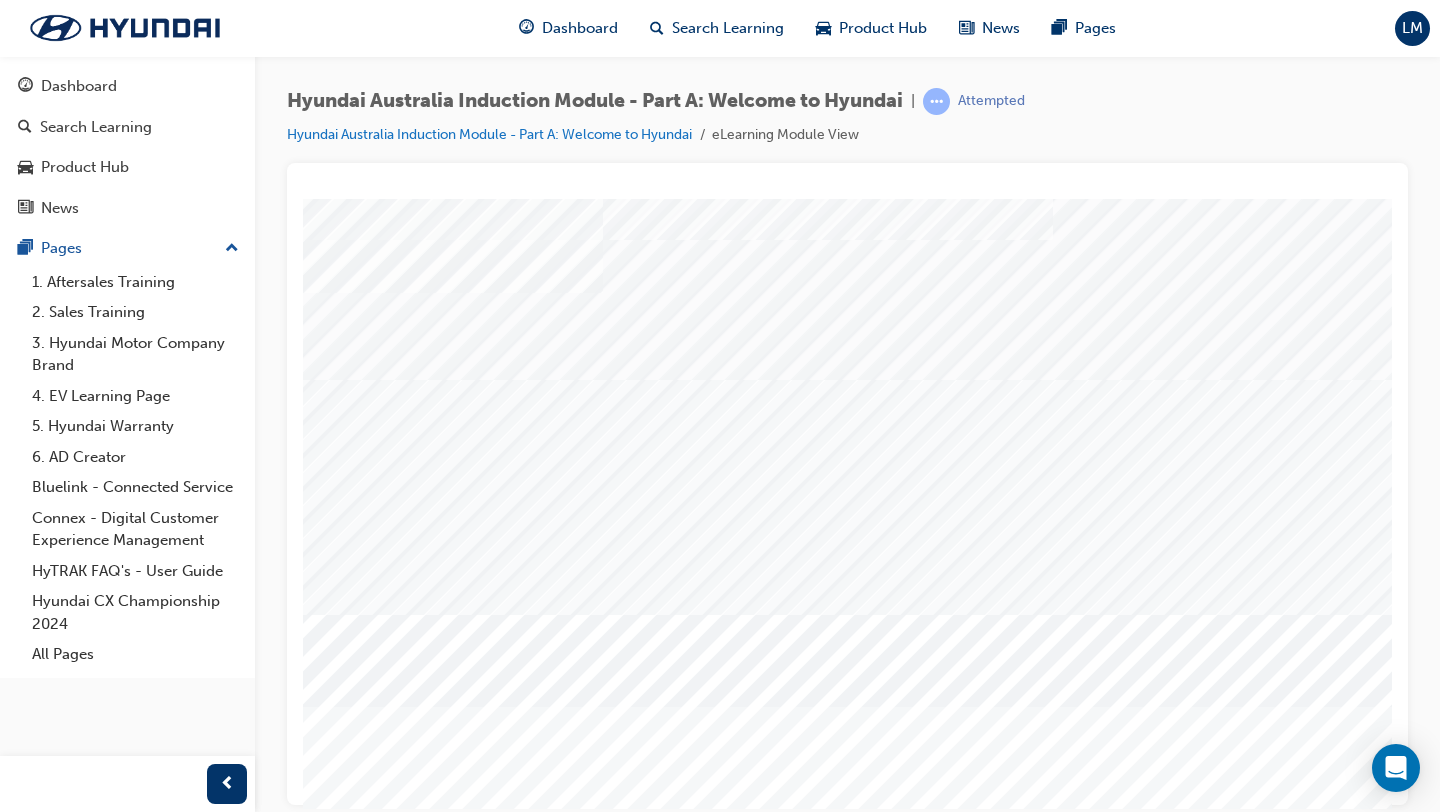 scroll, scrollTop: 67, scrollLeft: 0, axis: vertical 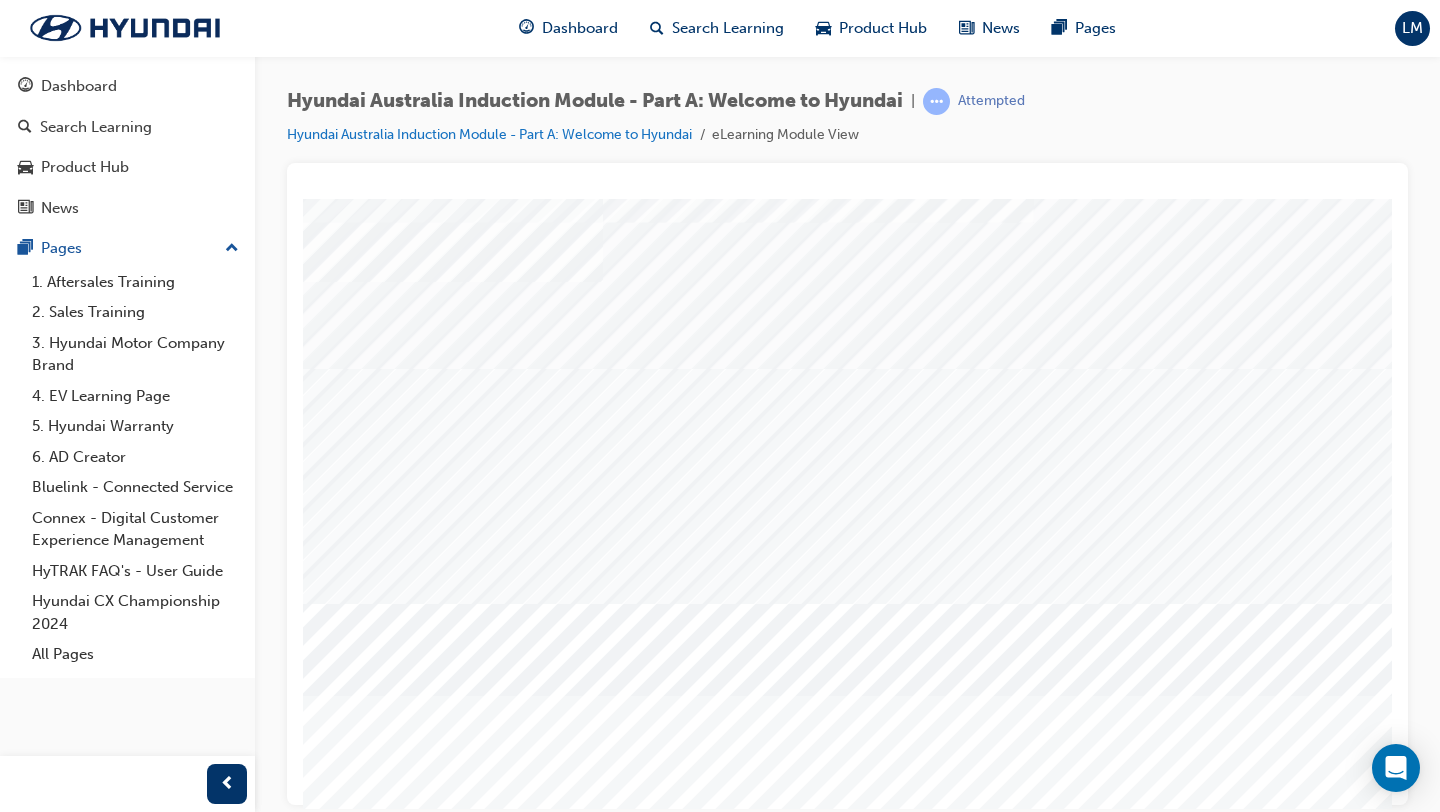 click at bounding box center (373, 2444) 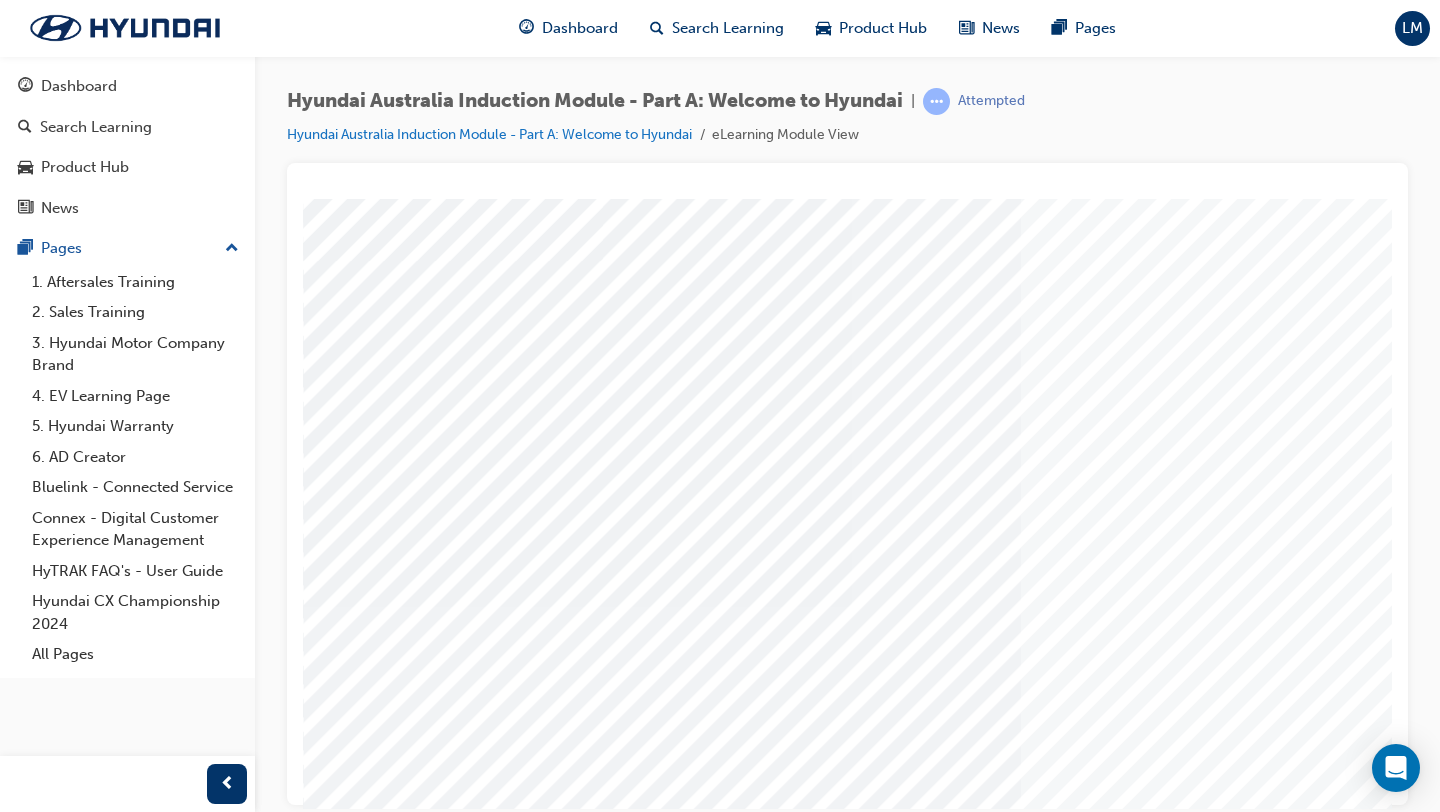 scroll, scrollTop: 85, scrollLeft: 0, axis: vertical 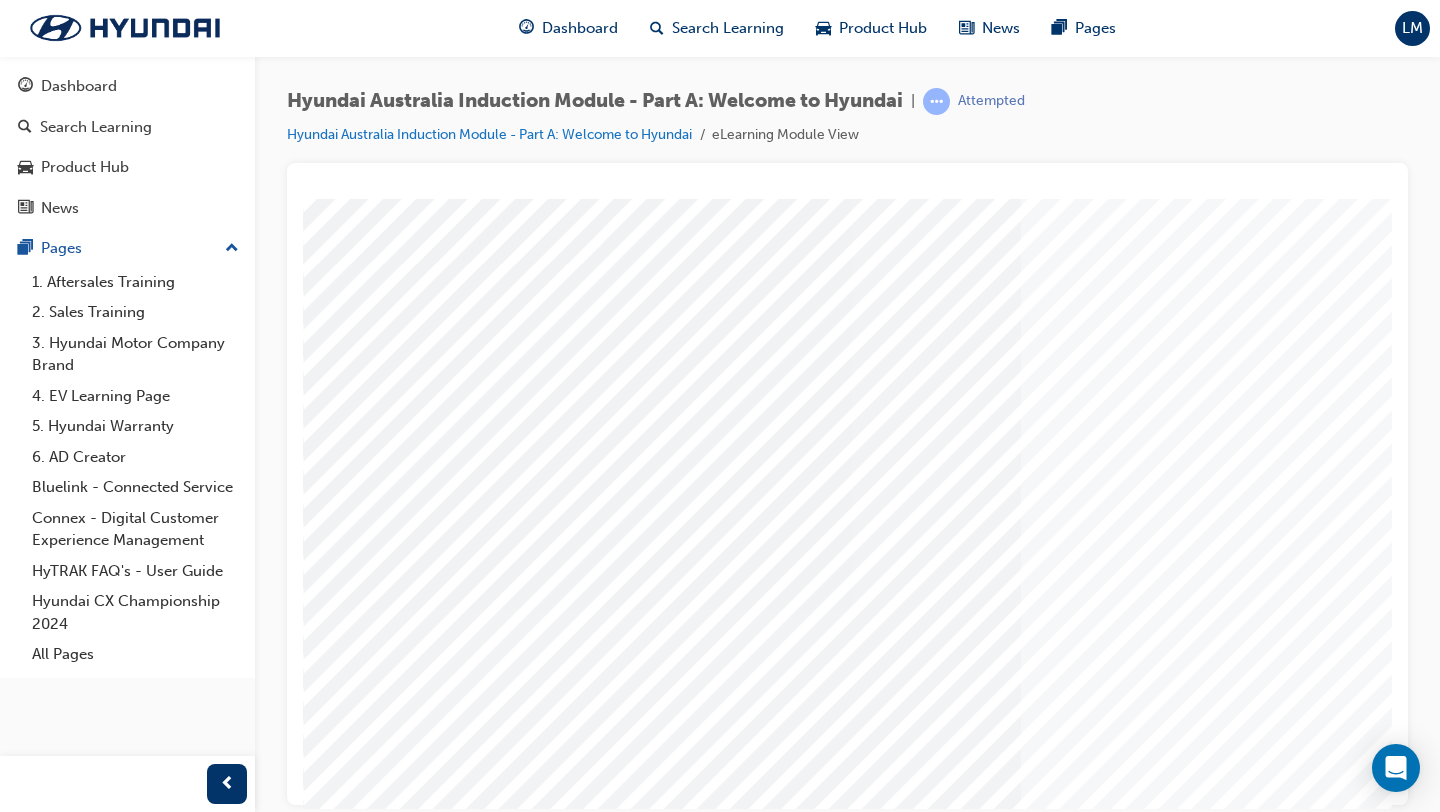 click at bounding box center (373, 2132) 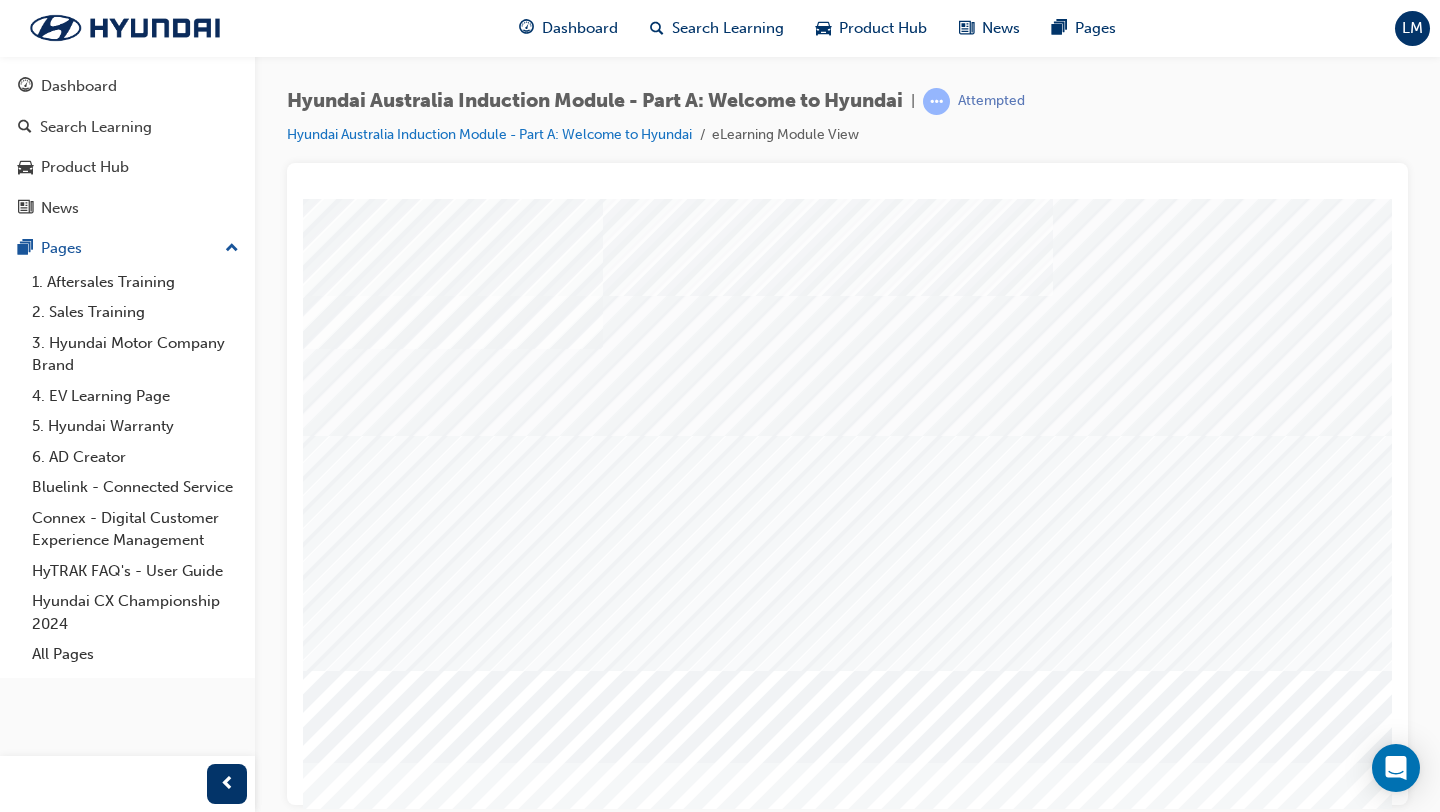 scroll, scrollTop: 140, scrollLeft: 0, axis: vertical 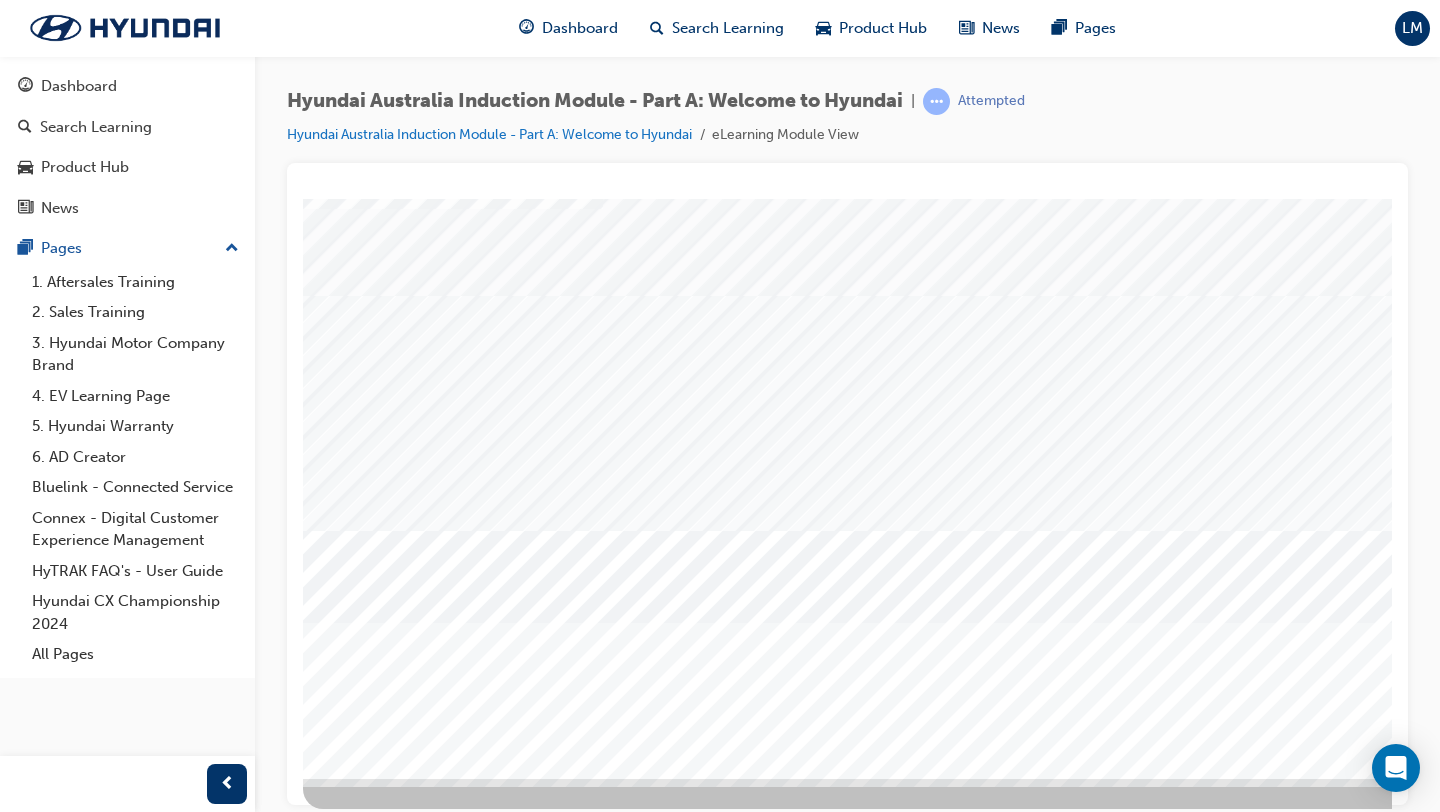 click at bounding box center (373, 2371) 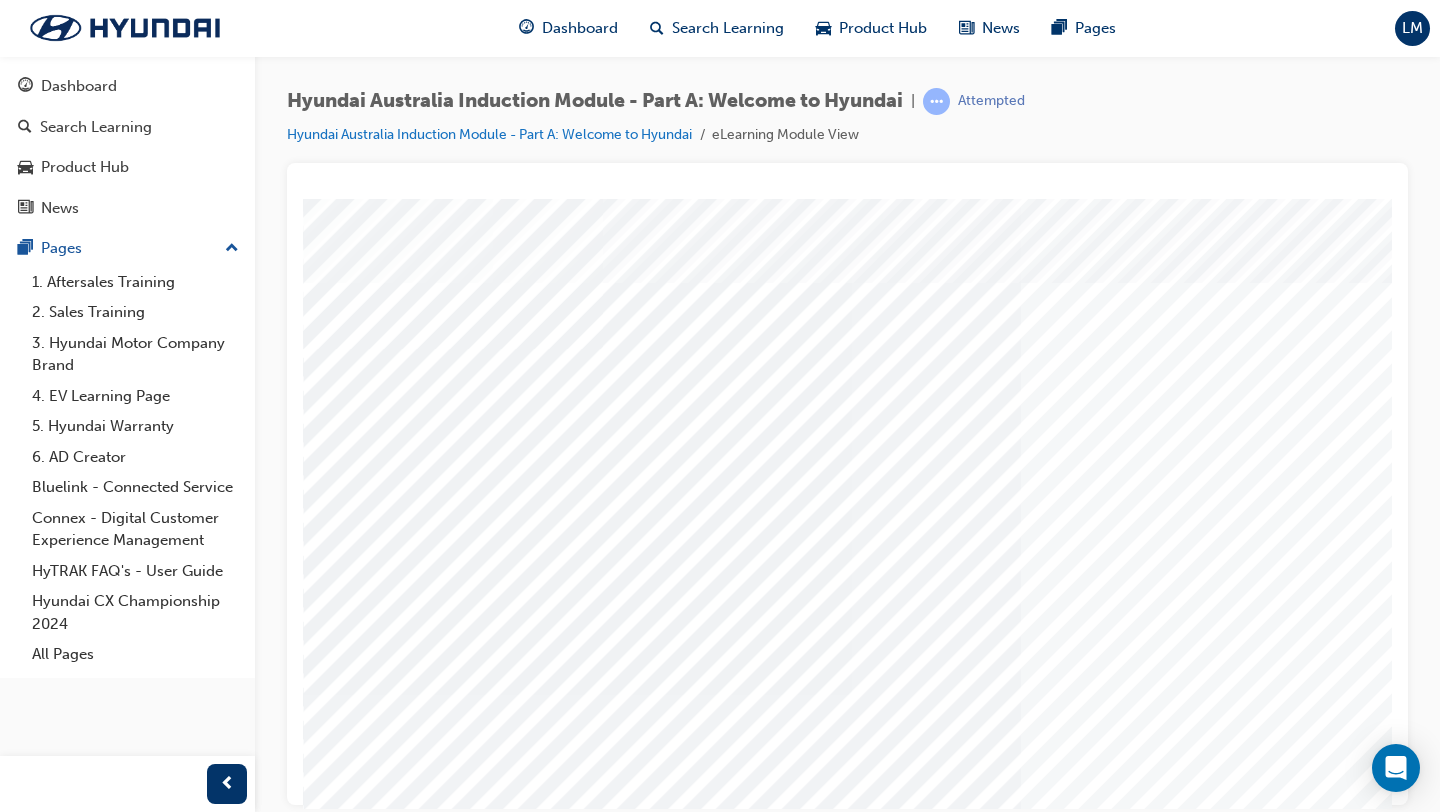 click at bounding box center (662, 1834) 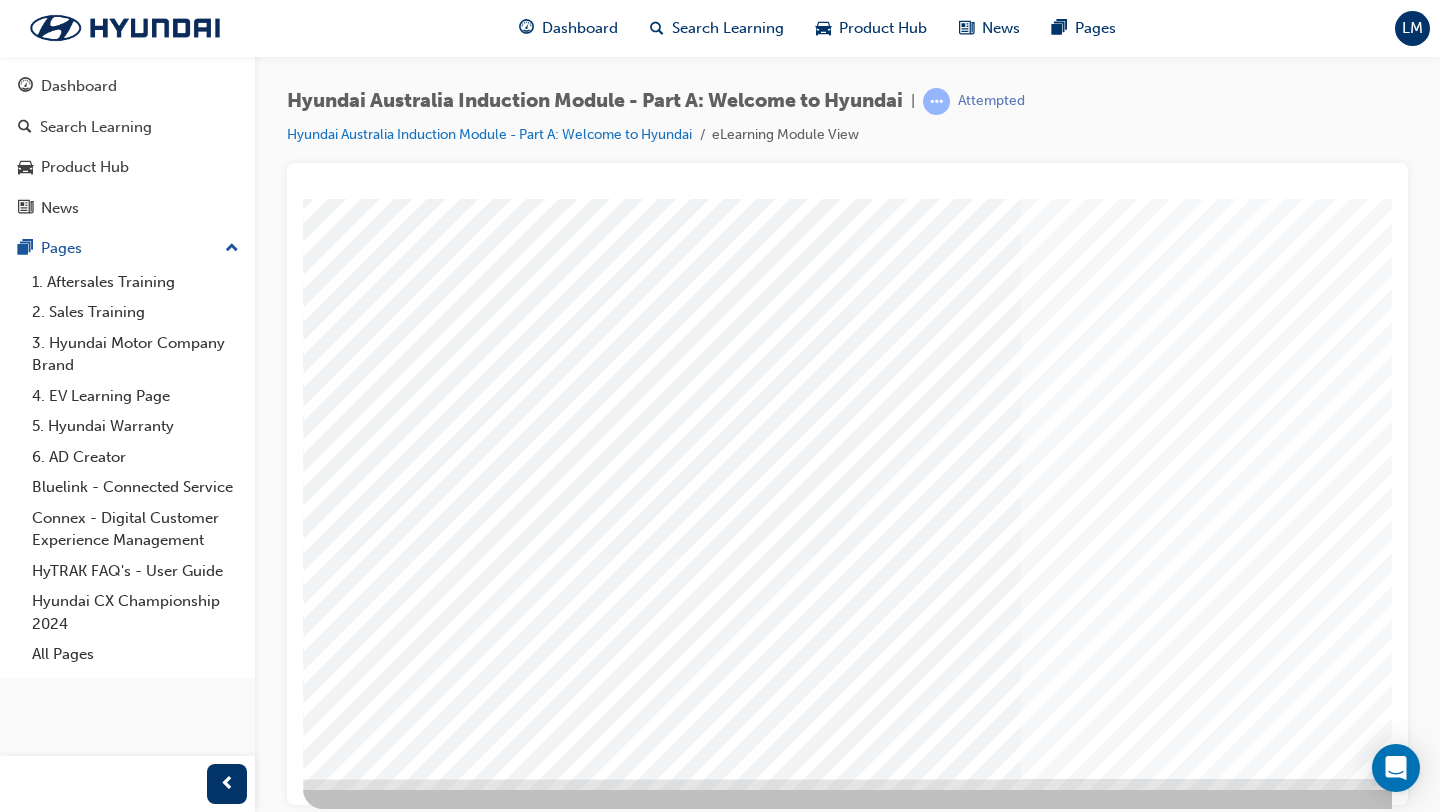 click at bounding box center [373, 2077] 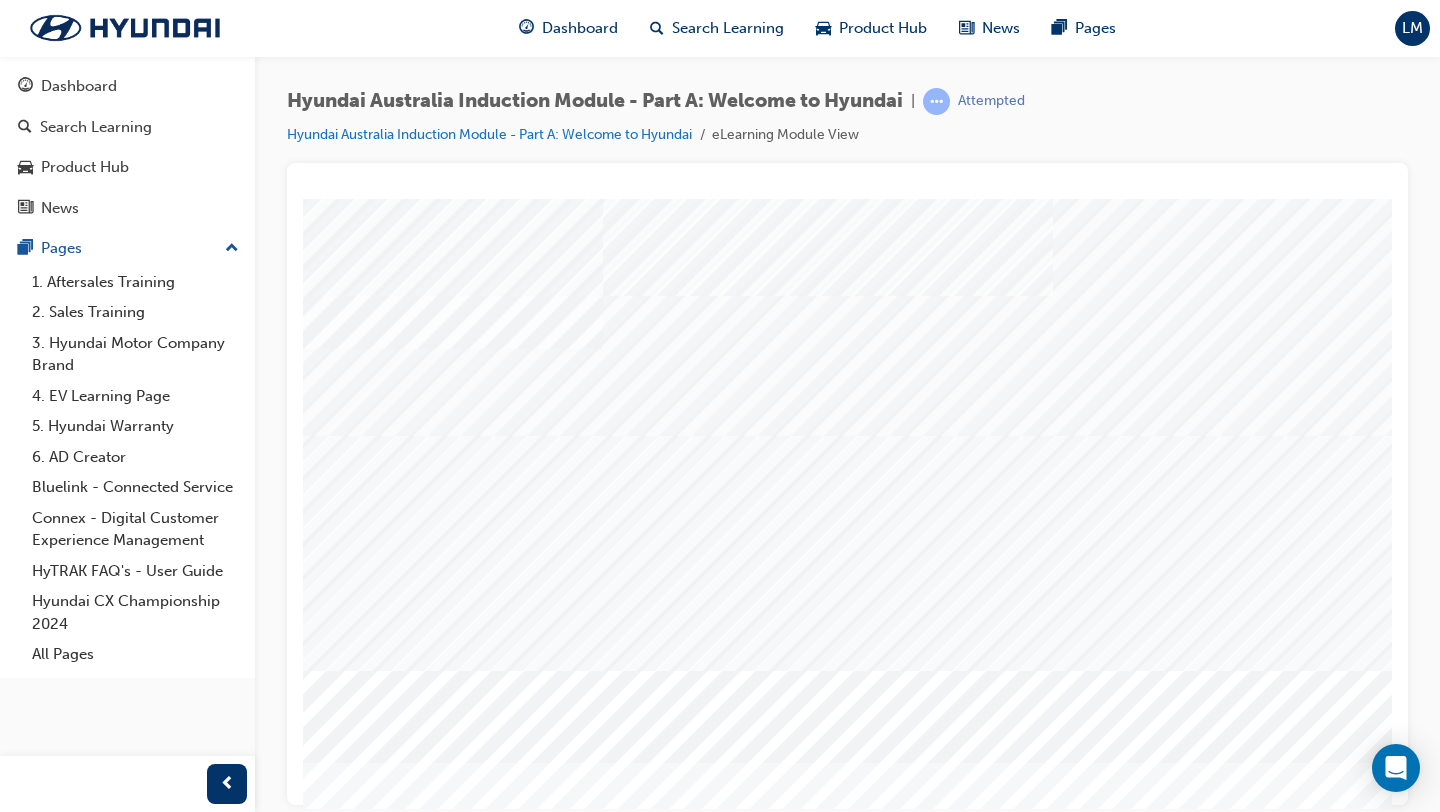 scroll, scrollTop: 140, scrollLeft: 0, axis: vertical 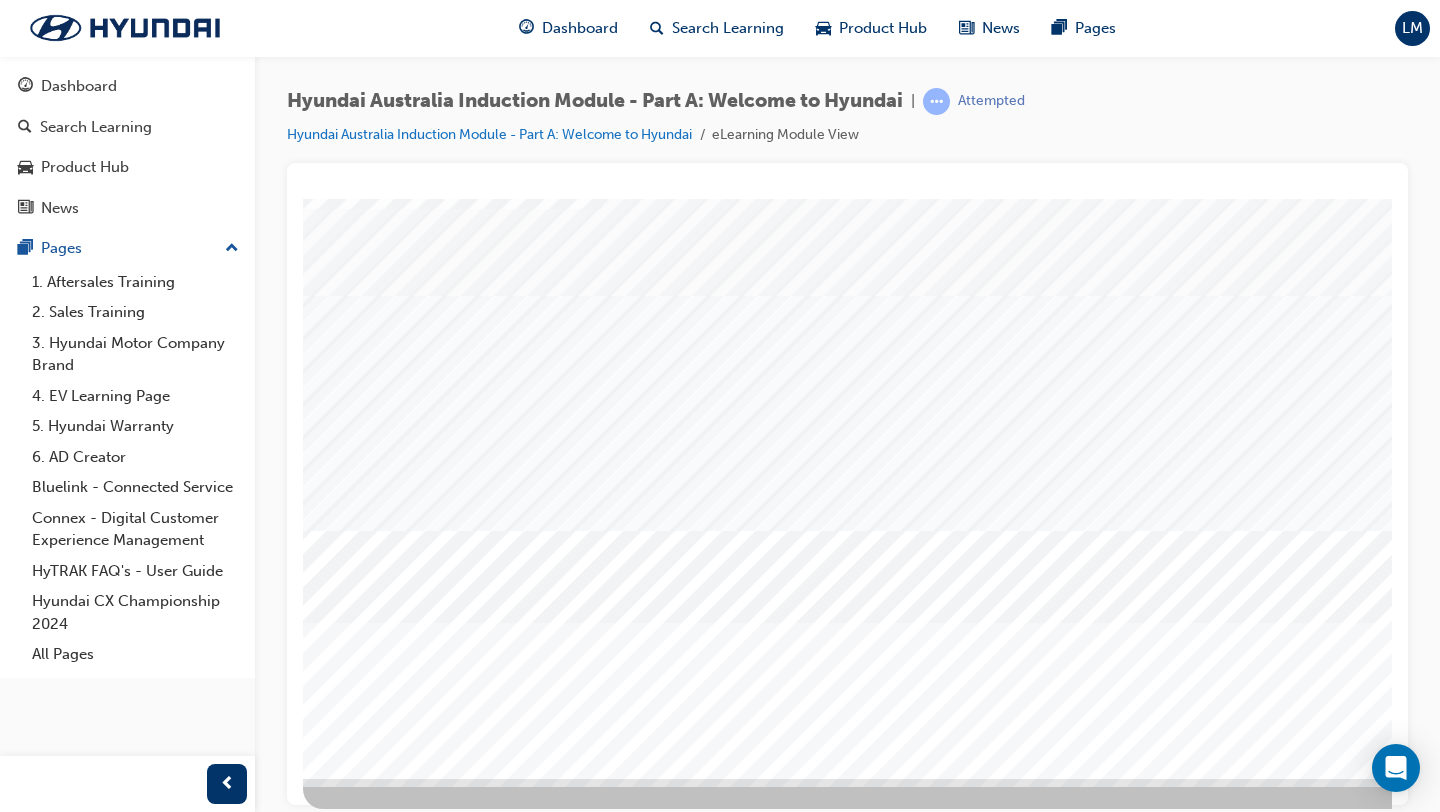 click at bounding box center [373, 2371] 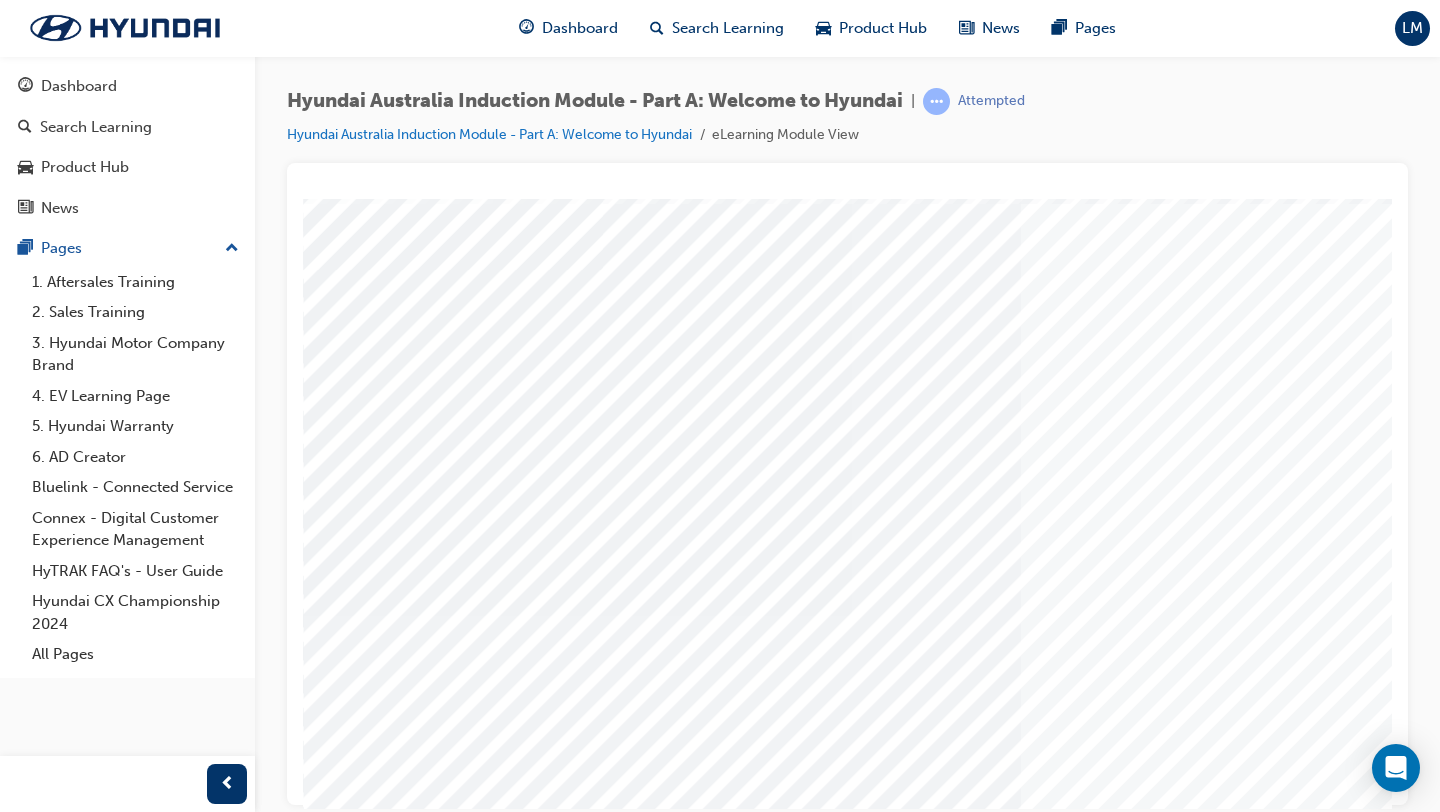 scroll, scrollTop: 140, scrollLeft: 0, axis: vertical 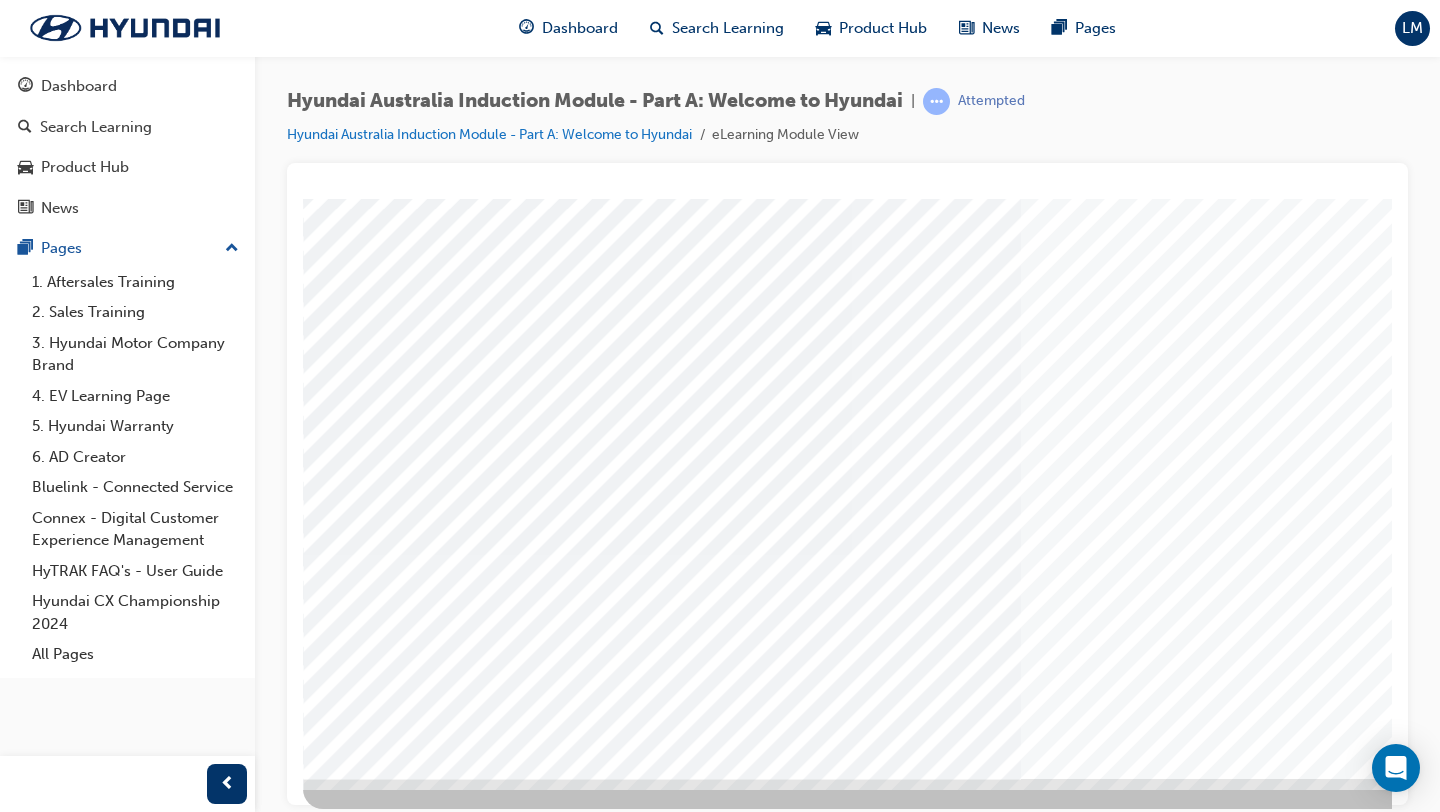 click at bounding box center [373, 2077] 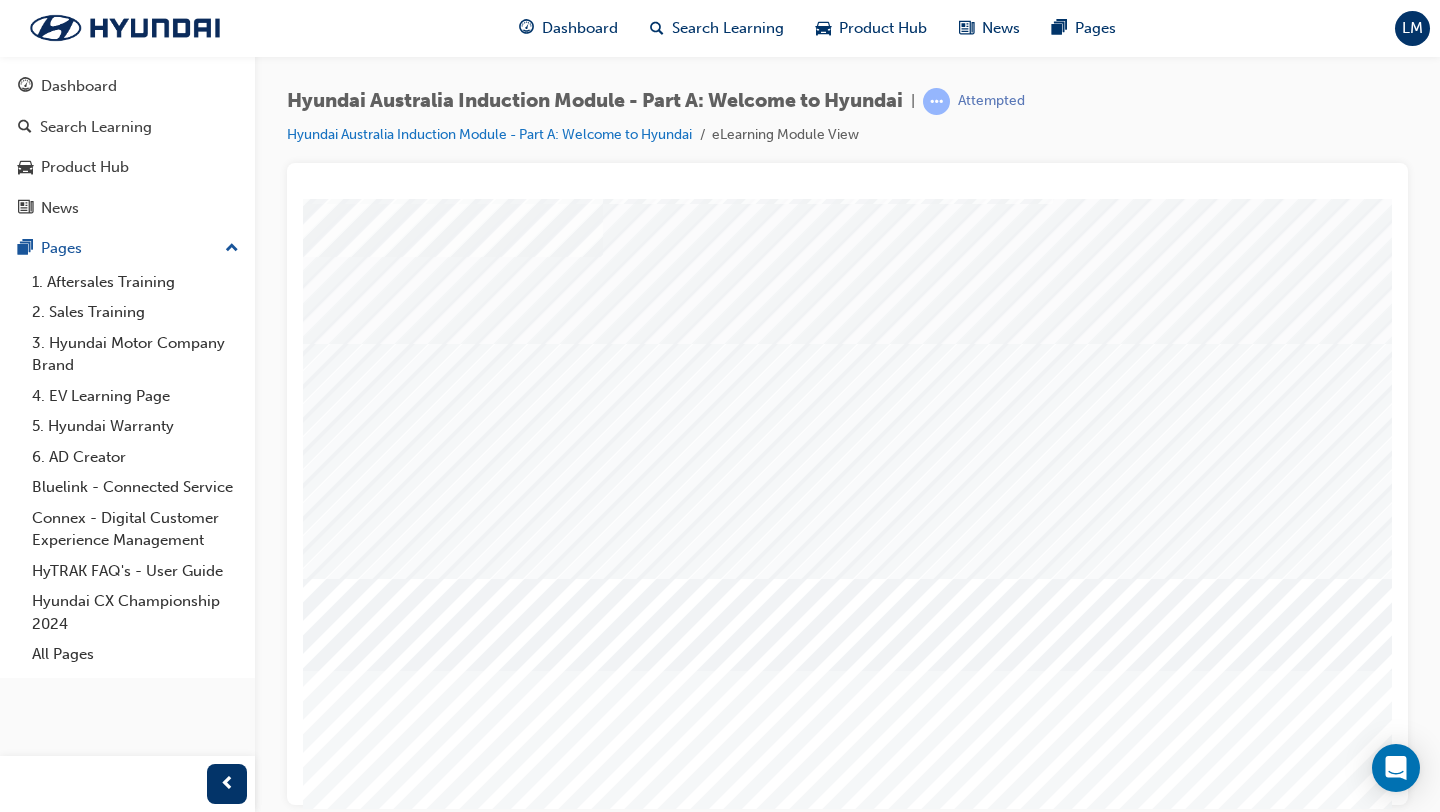 scroll, scrollTop: 0, scrollLeft: 0, axis: both 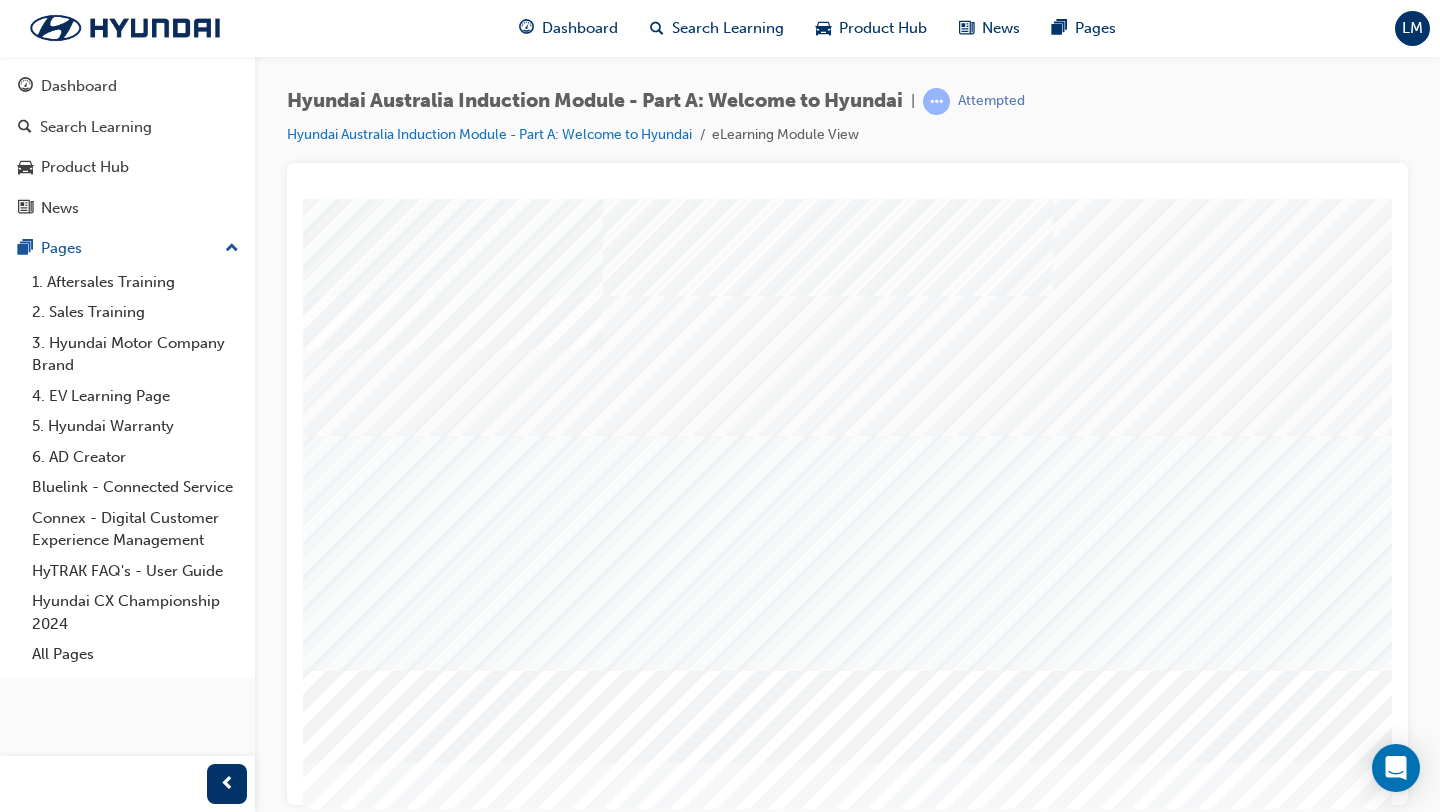click at bounding box center (866, 2319) 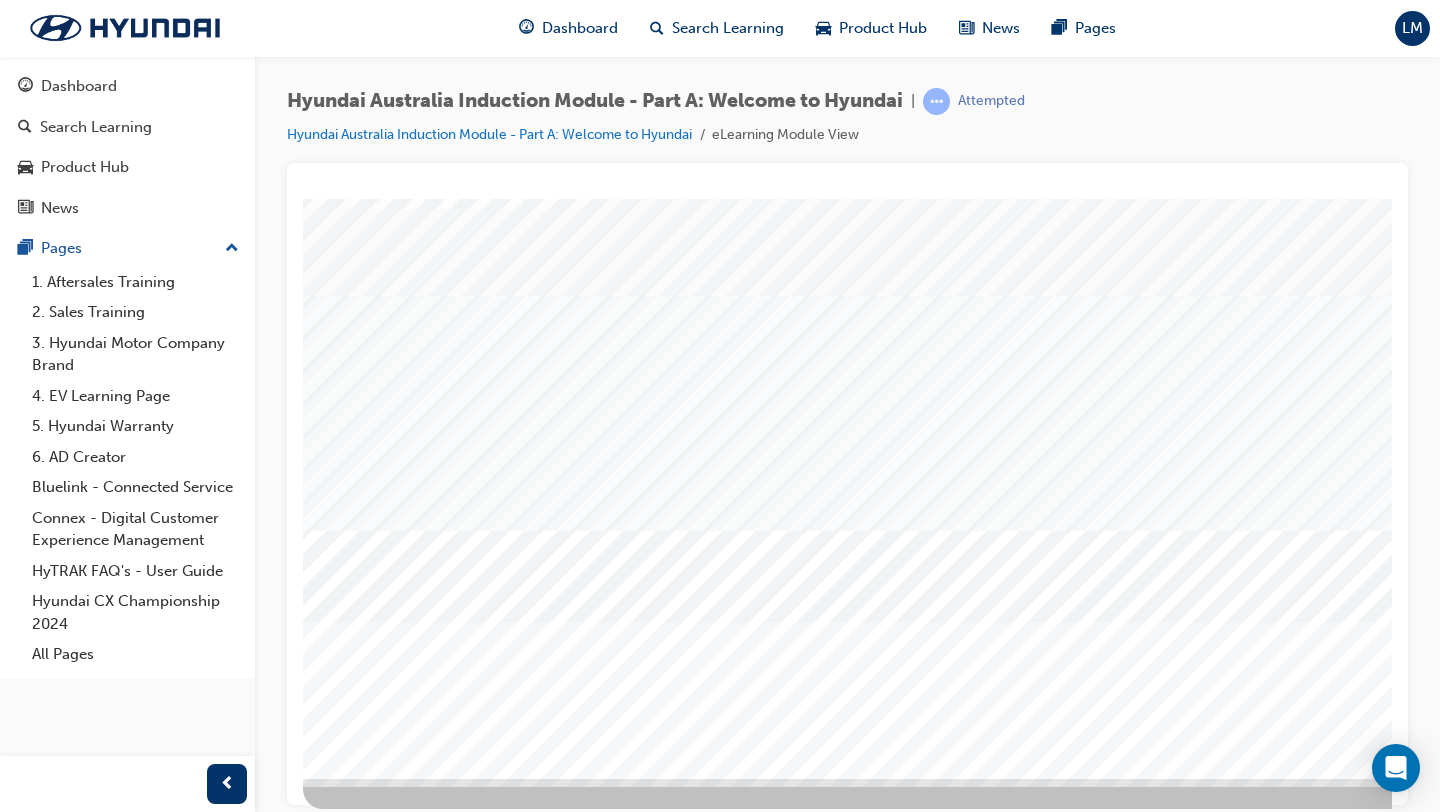 click at bounding box center (373, 2371) 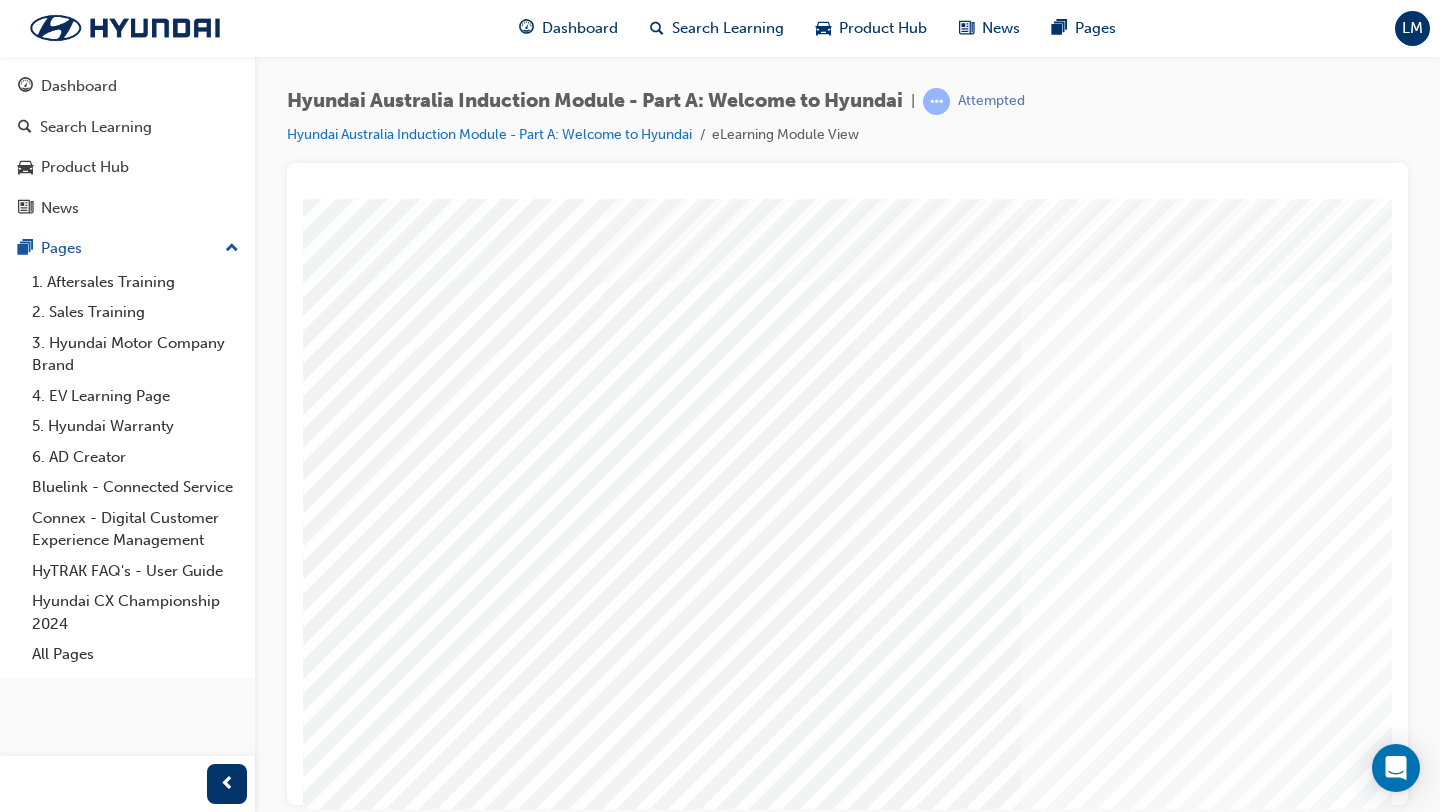 click at bounding box center (662, 1834) 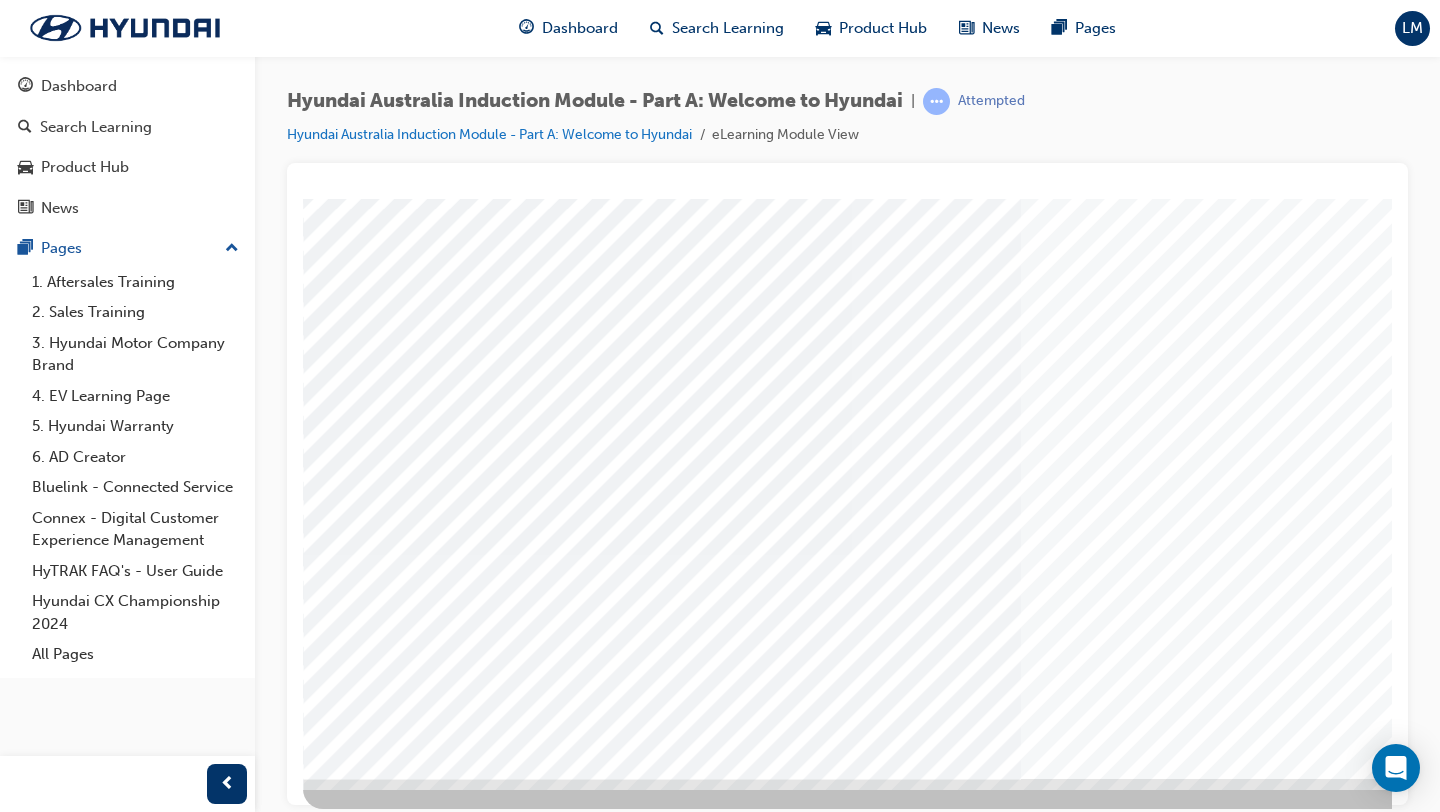 scroll, scrollTop: 0, scrollLeft: 0, axis: both 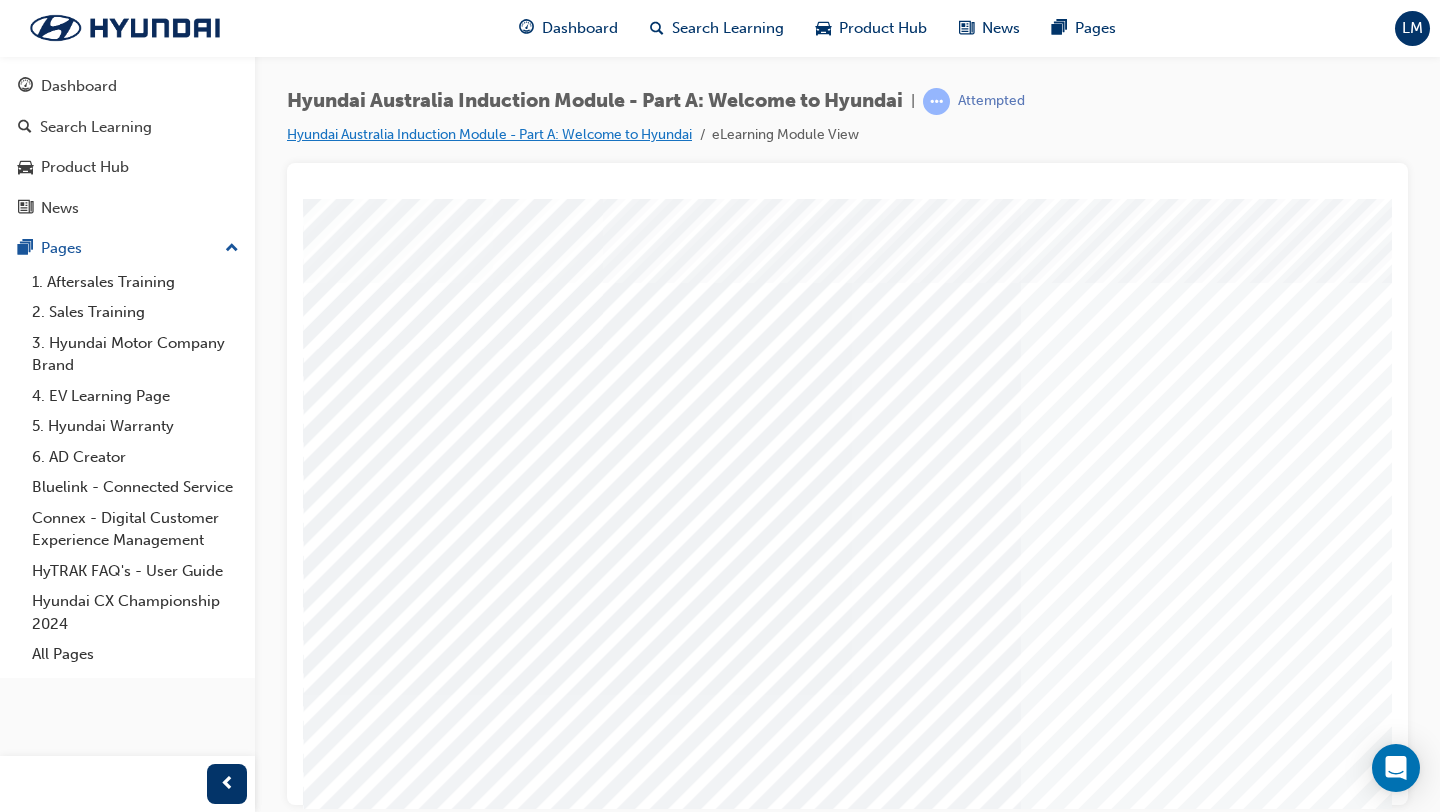 click on "Hyundai Australia Induction Module - Part A: Welcome to Hyundai" at bounding box center [489, 134] 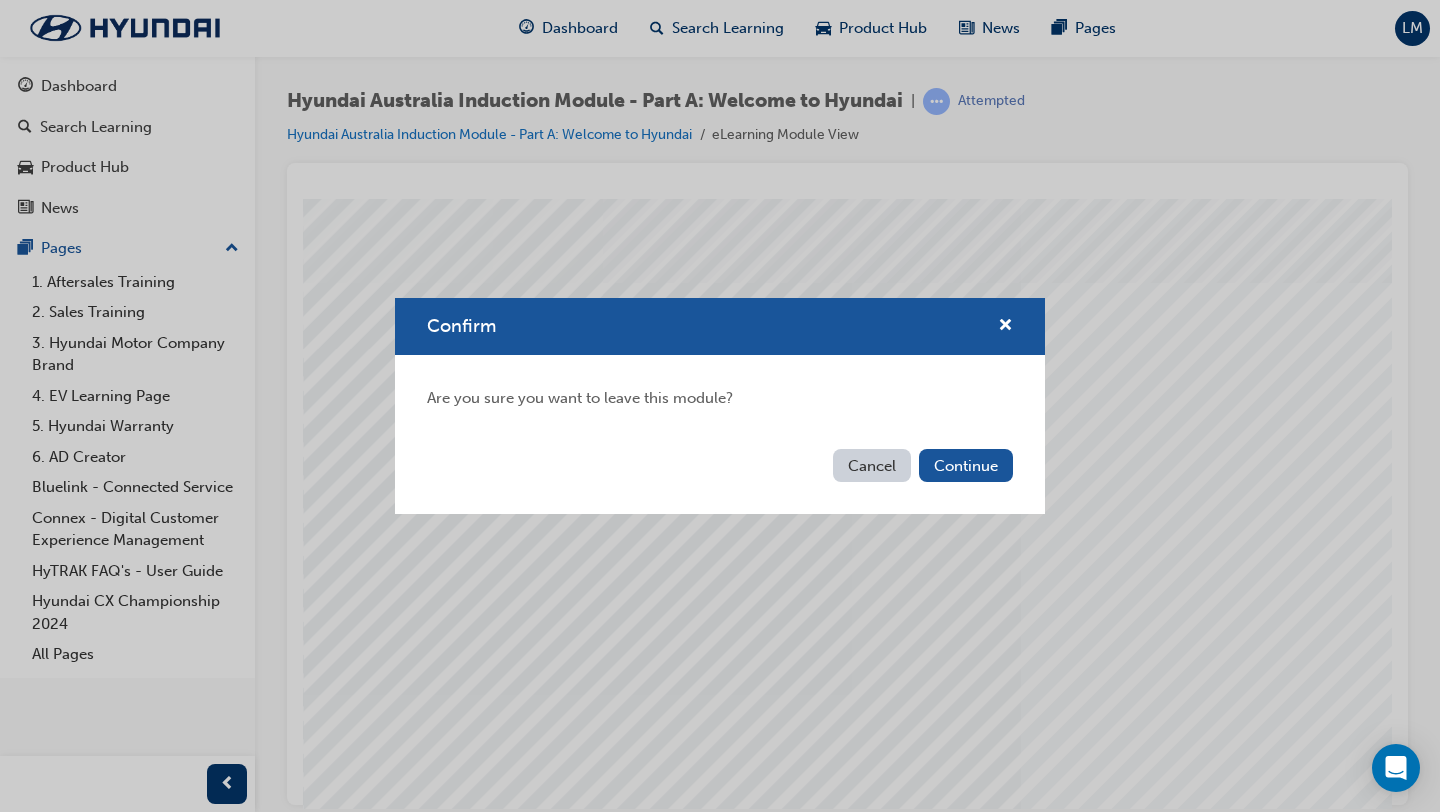 click on "Cancel Continue" at bounding box center (720, 477) 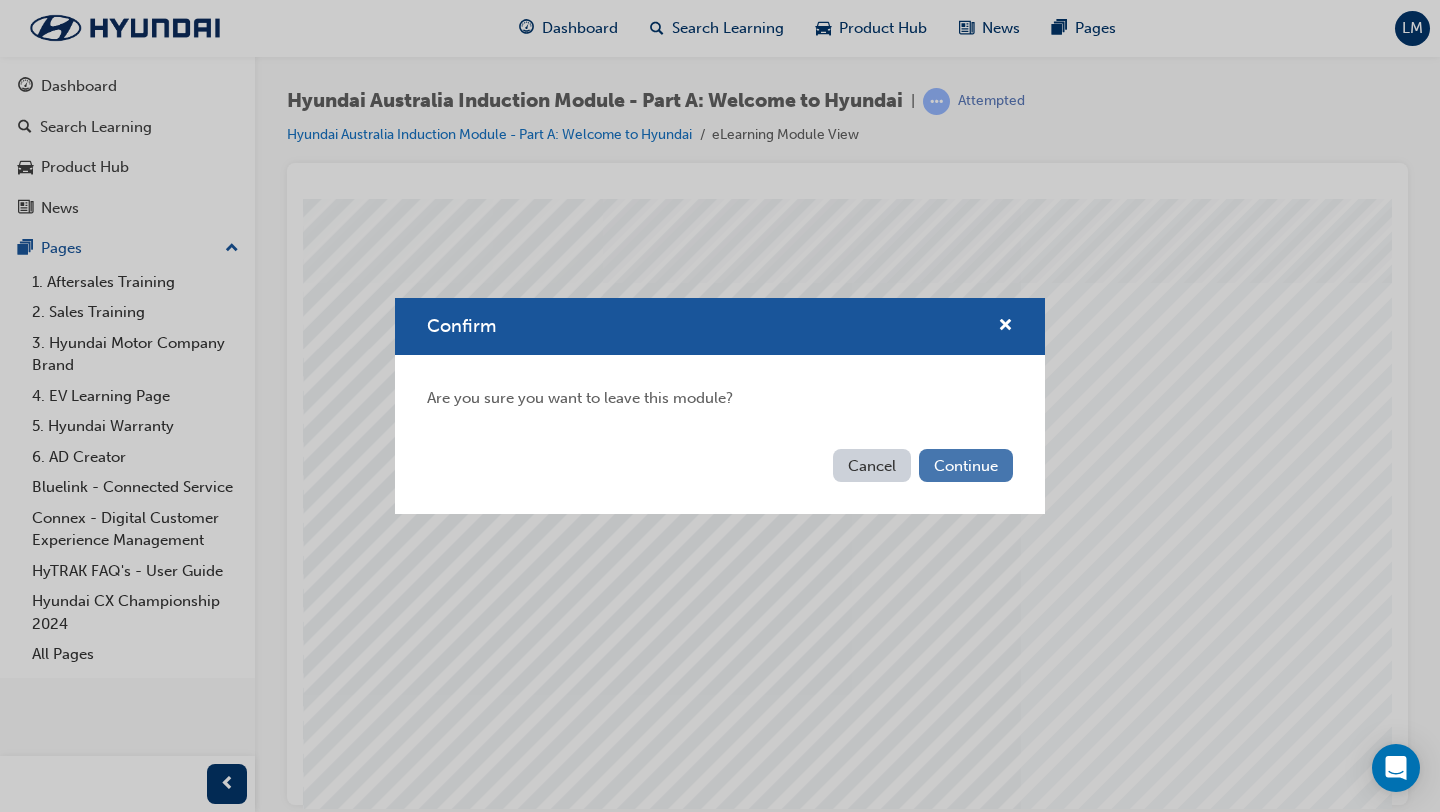 click on "Continue" at bounding box center (966, 465) 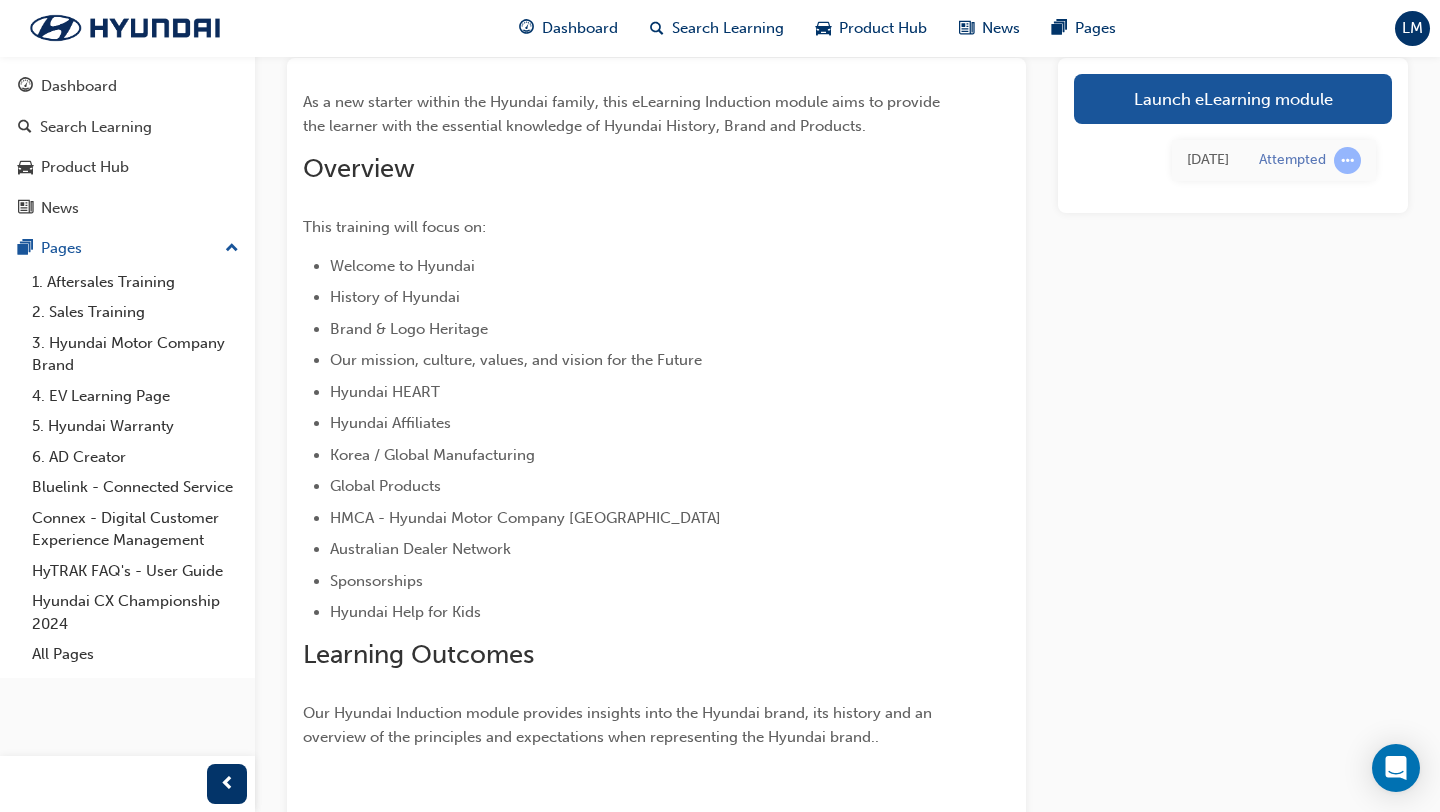 scroll, scrollTop: 253, scrollLeft: 0, axis: vertical 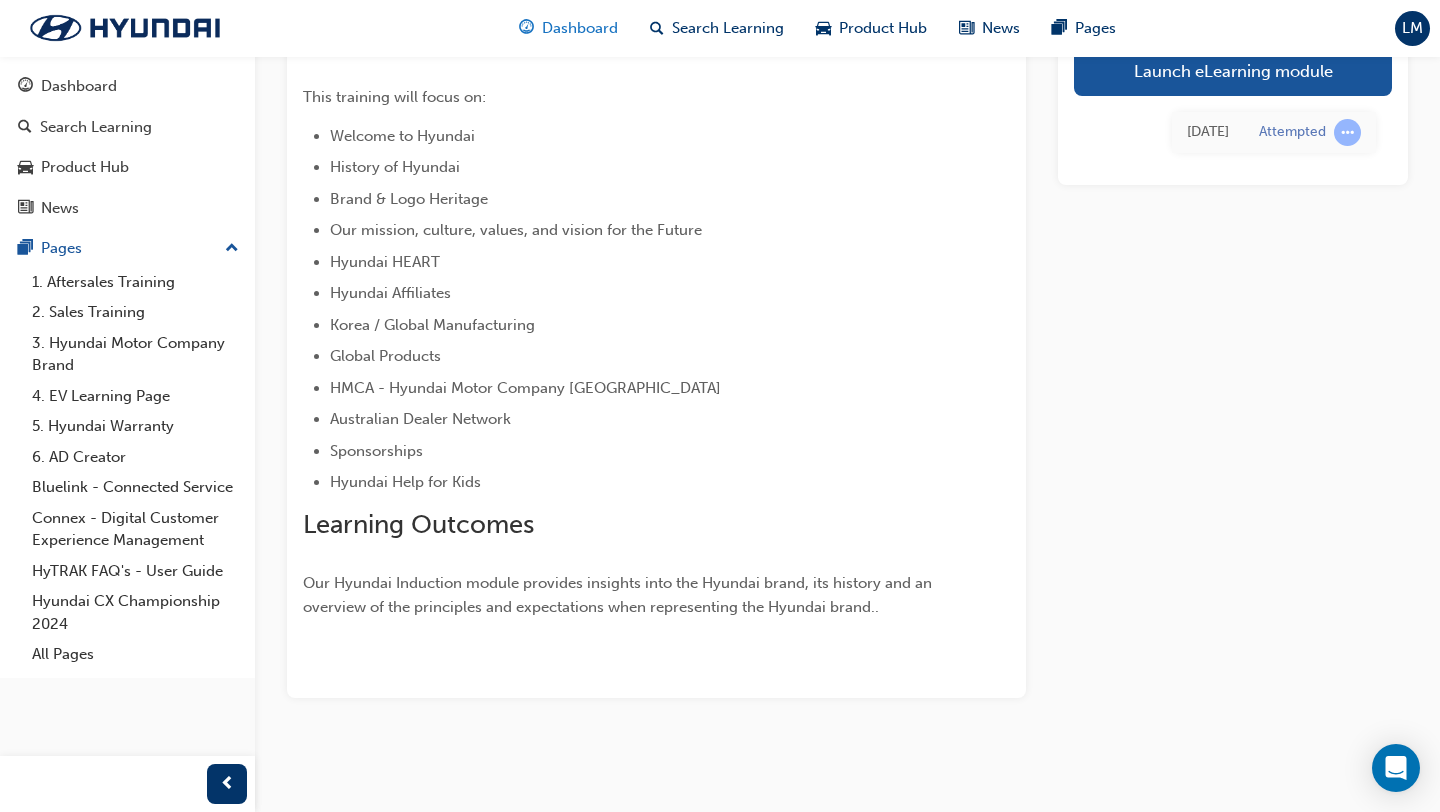 click at bounding box center [526, 28] 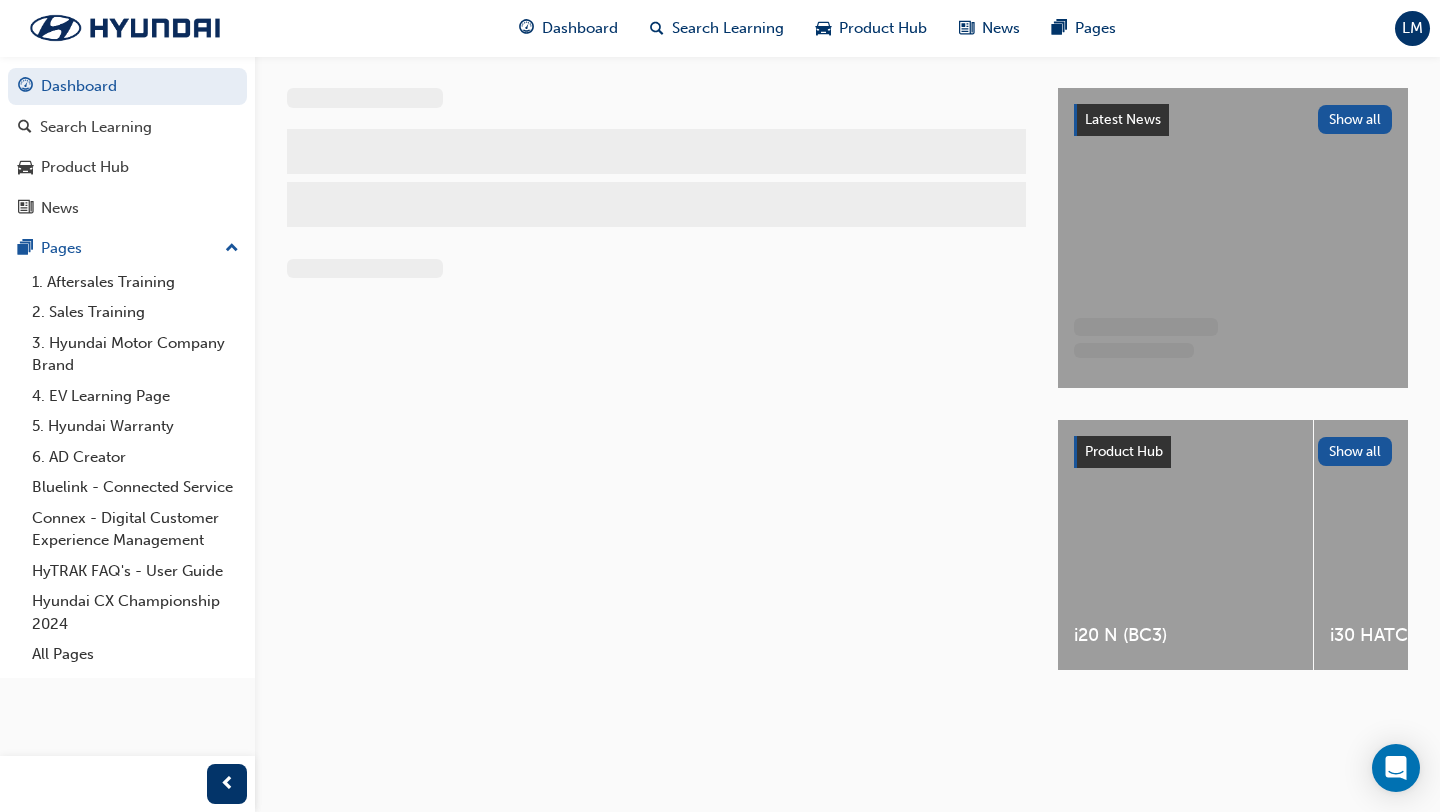 scroll, scrollTop: 0, scrollLeft: 0, axis: both 